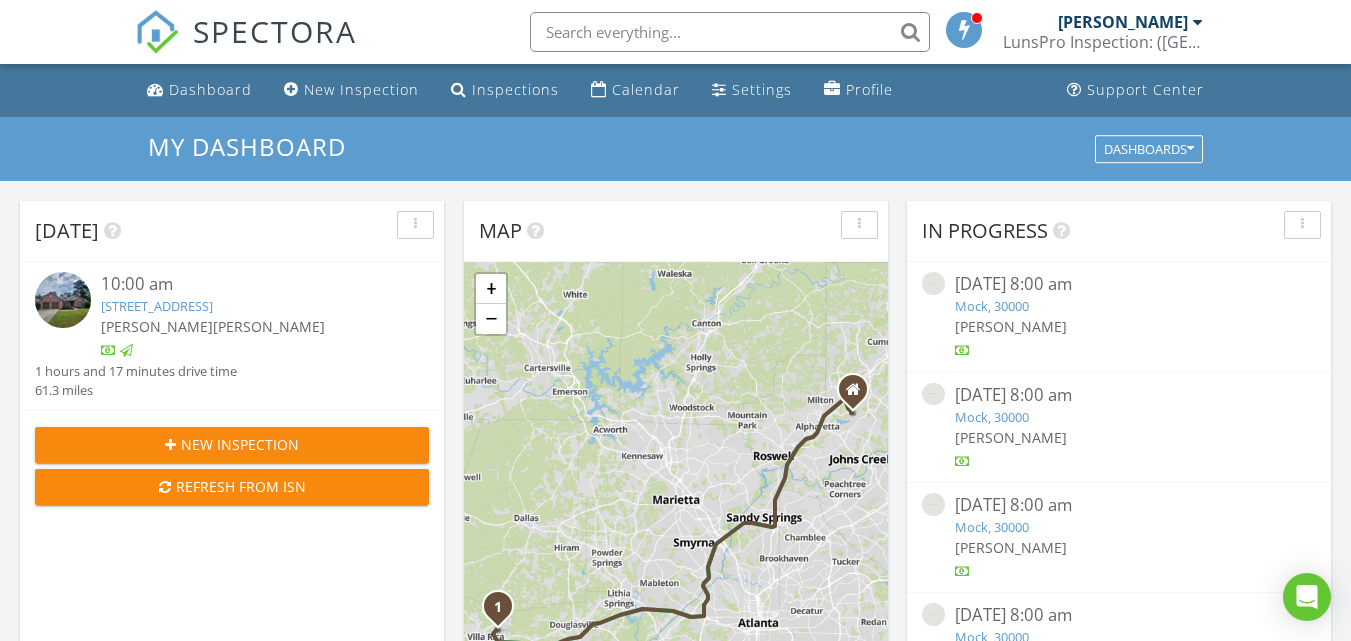 scroll, scrollTop: 0, scrollLeft: 0, axis: both 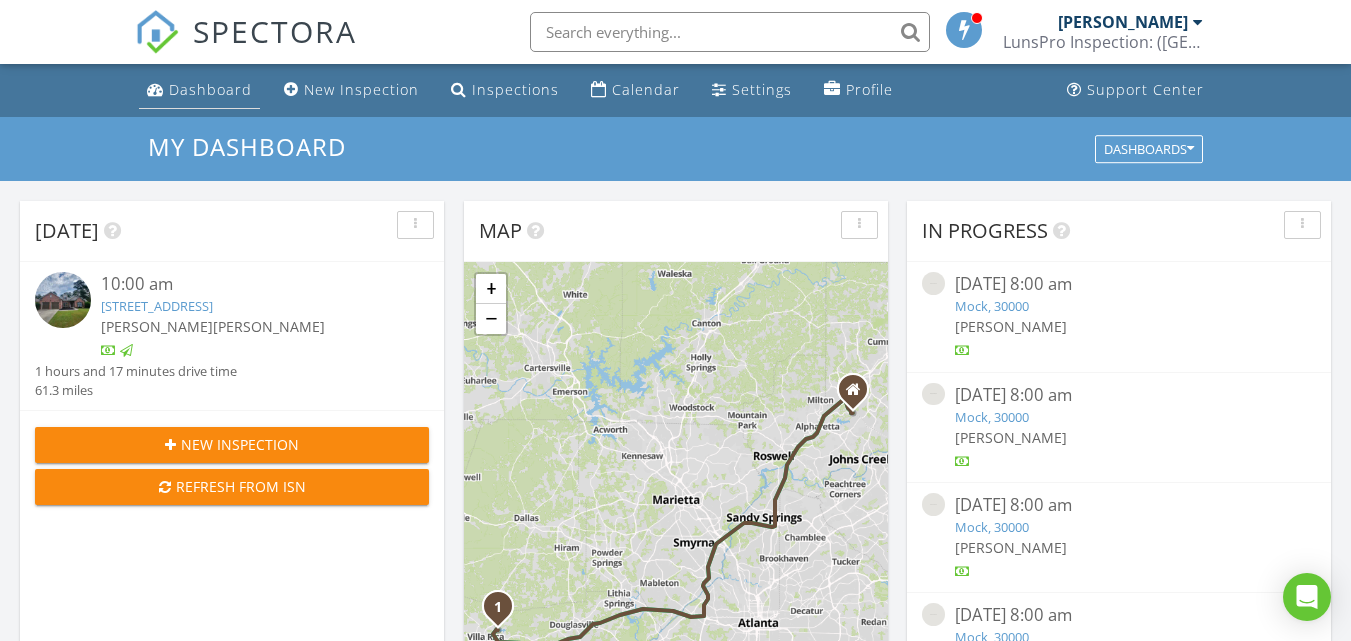 click on "Dashboard" at bounding box center [210, 89] 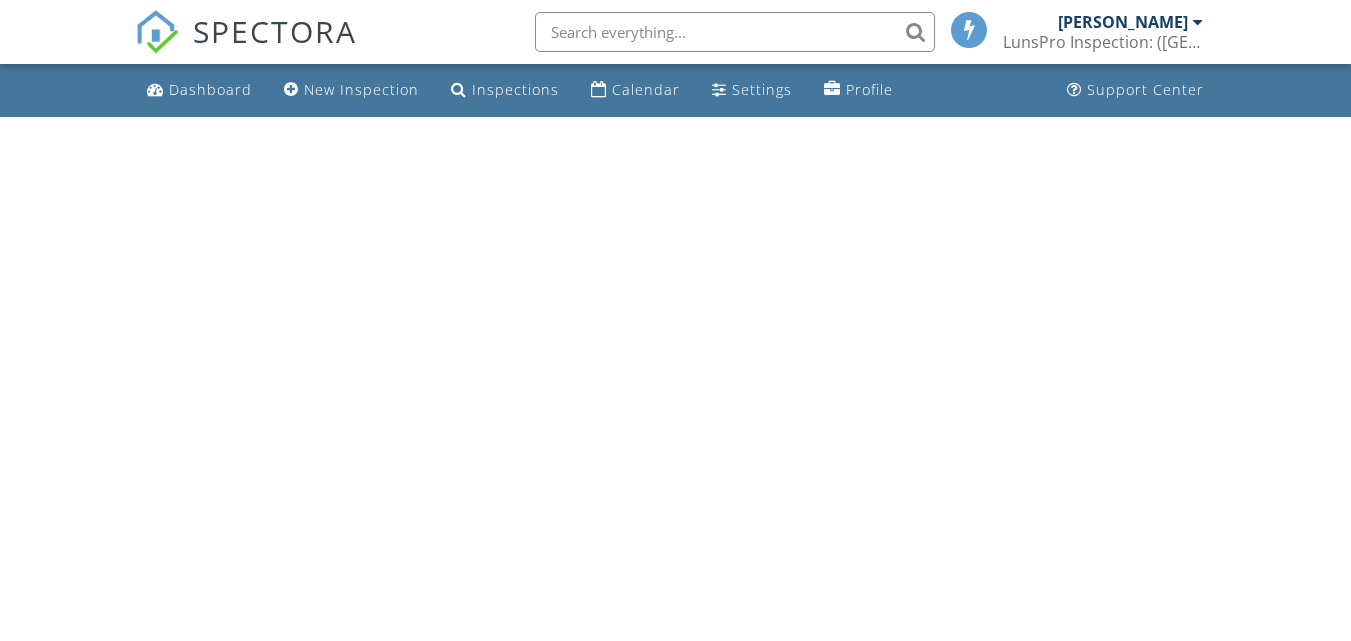 scroll, scrollTop: 0, scrollLeft: 0, axis: both 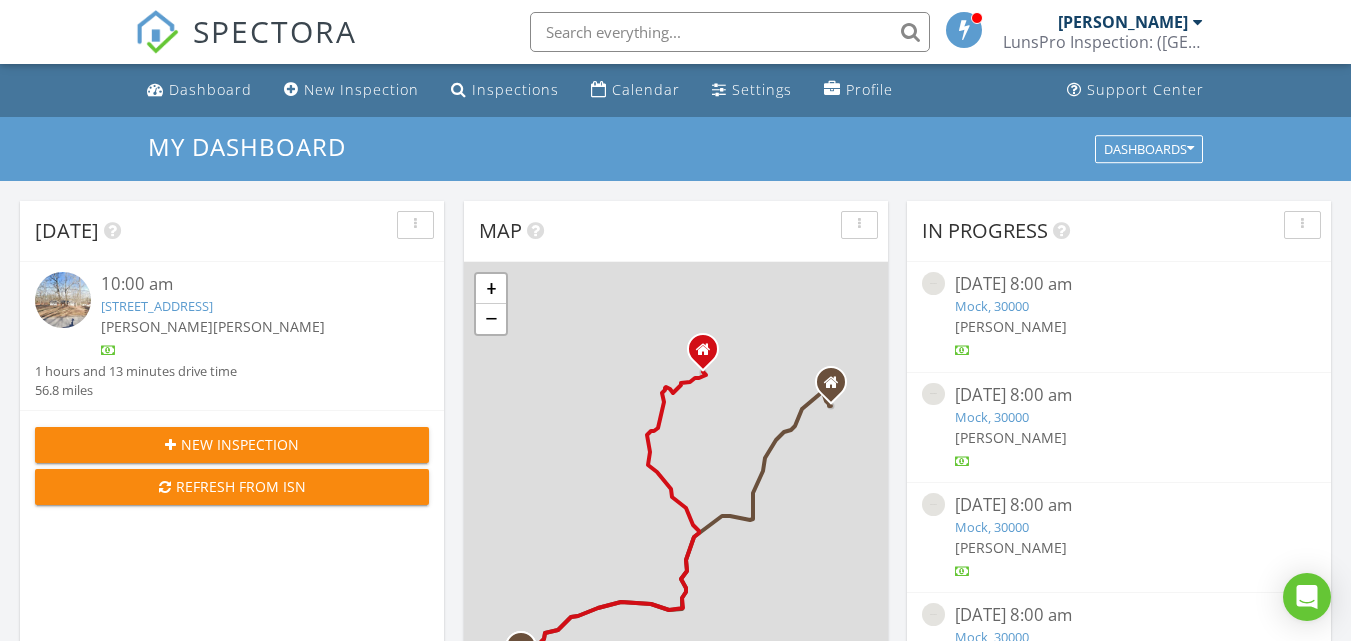 click on "[STREET_ADDRESS]" at bounding box center (157, 306) 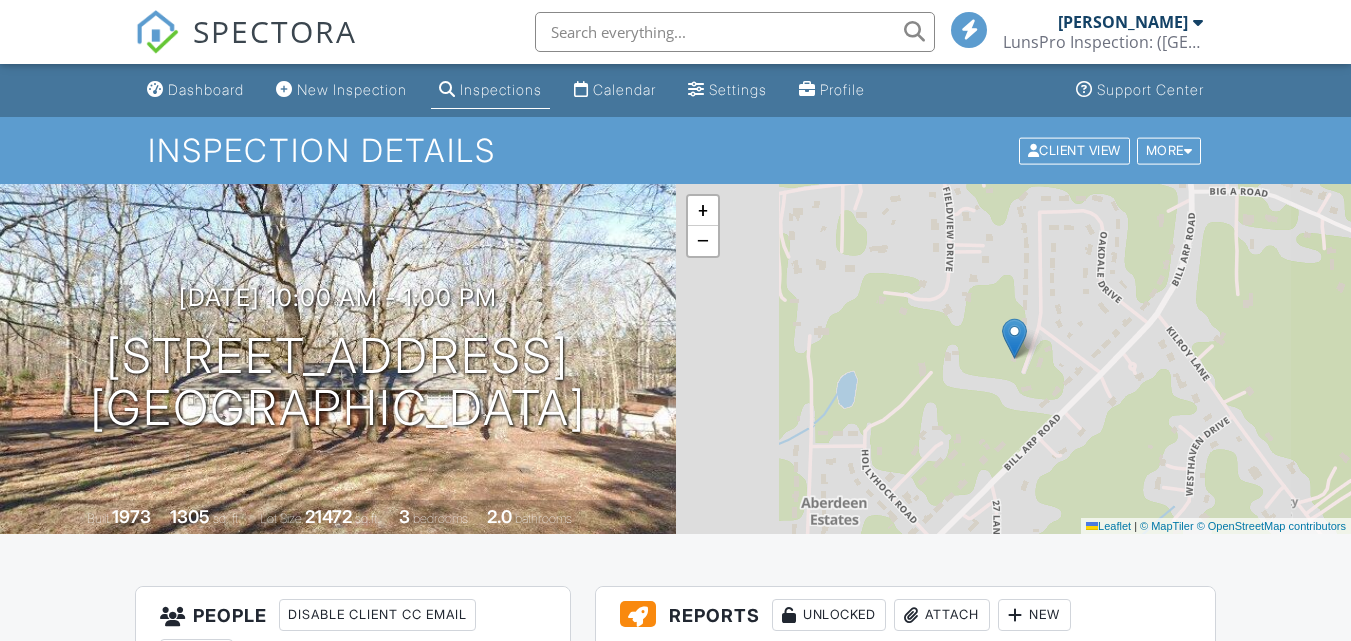 scroll, scrollTop: 0, scrollLeft: 0, axis: both 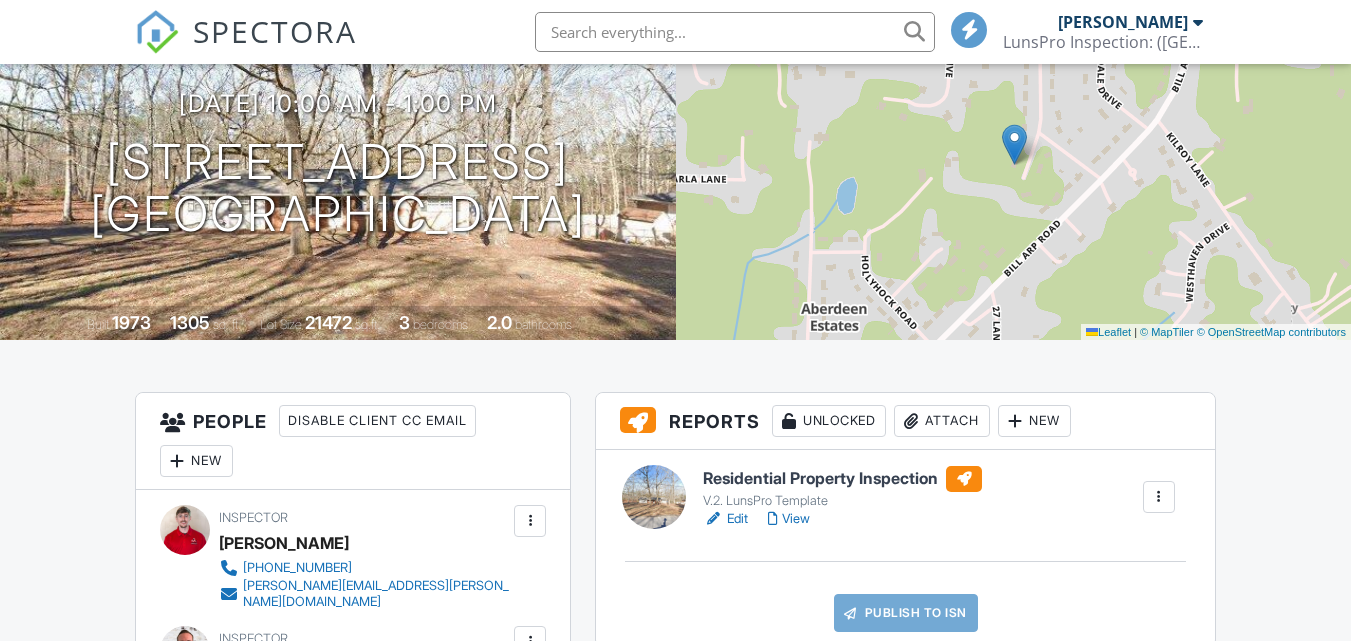 click on "SPECTORA
Brandon Arnold
LunsPro Inspection: (Atlanta)
Role:
Inspector
Dashboard
New Inspection
Inspections
Calendar
Settings
What's New
Sign Out
Dashboard
New Inspection
Inspections
Calendar
Settings
Profile
Support Center
Inspection Details
Client View
More
Property Details
Reschedule
Reorder / Copy
Share
Cancel
Delete
Print Order
Convert to V9
07/11/2025 10:00 am
- 1:00 pm
5155 Oakdale Ct
Douglasville , GA 30135
Built
1973
1305
sq. ft.
Lot Size
21472
sq.ft.
3
bedrooms
2.0
bathrooms
+ −  Leaflet   |   © MapTiler   © OpenStreetMap contributors" at bounding box center (675, 939) 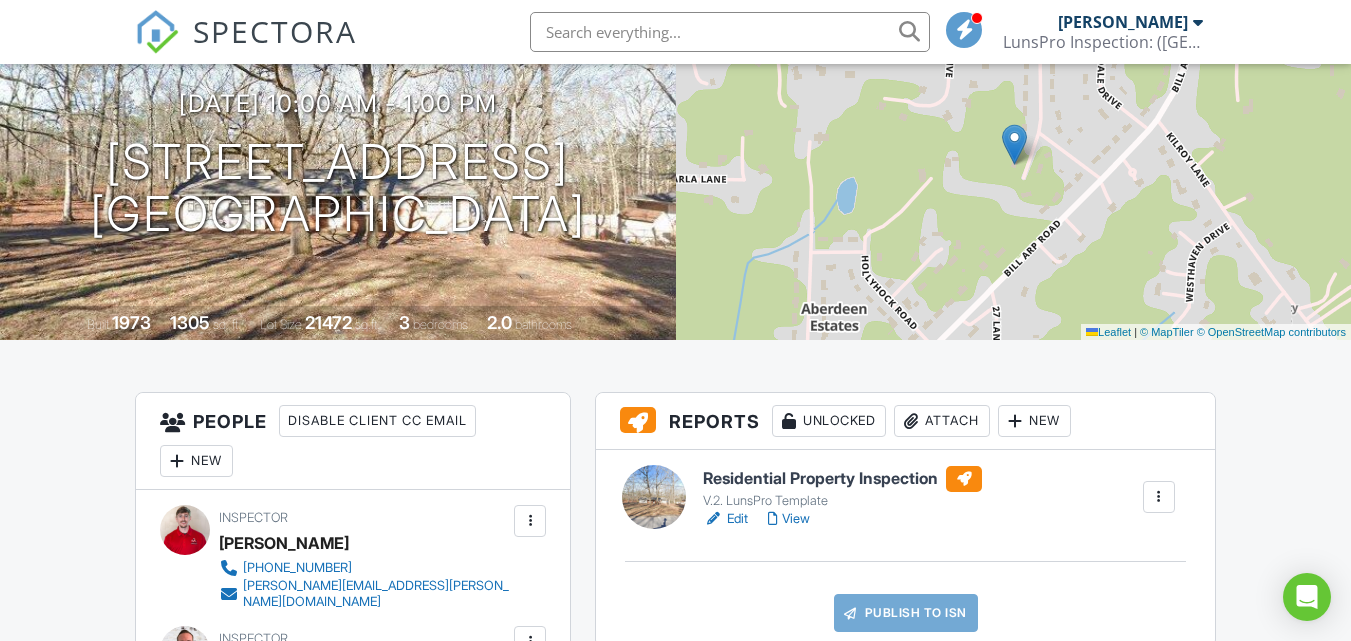 click on "Edit" at bounding box center (725, 519) 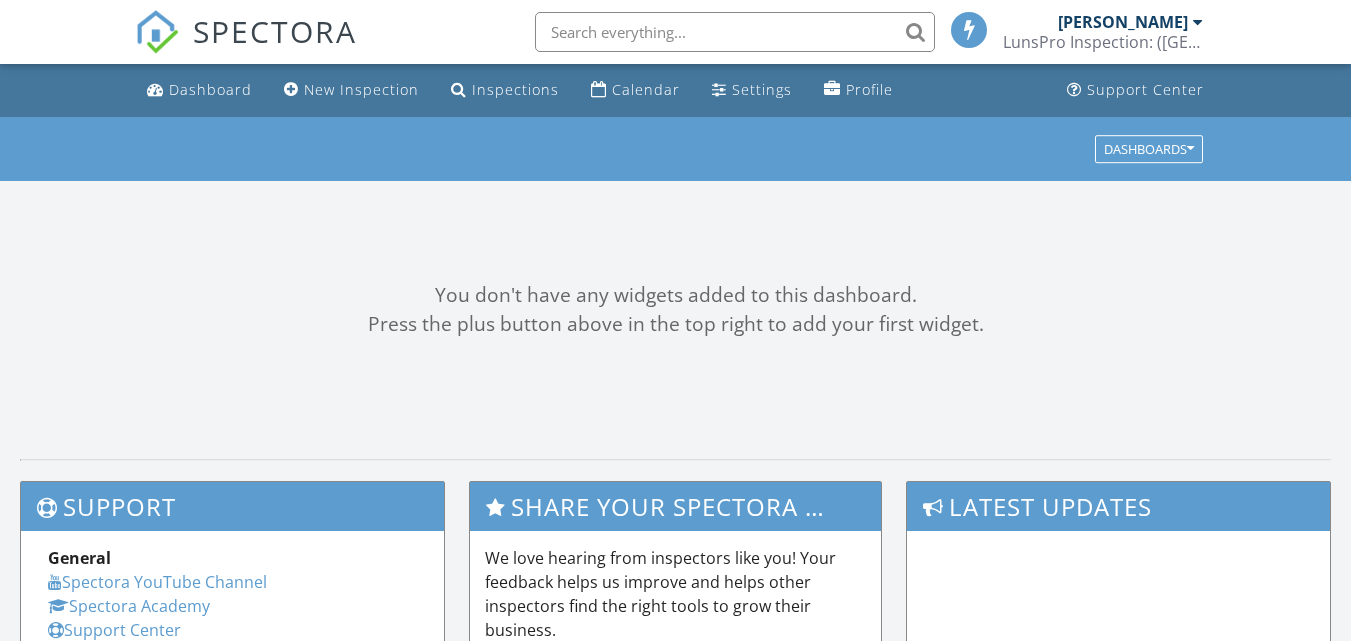 scroll, scrollTop: 0, scrollLeft: 0, axis: both 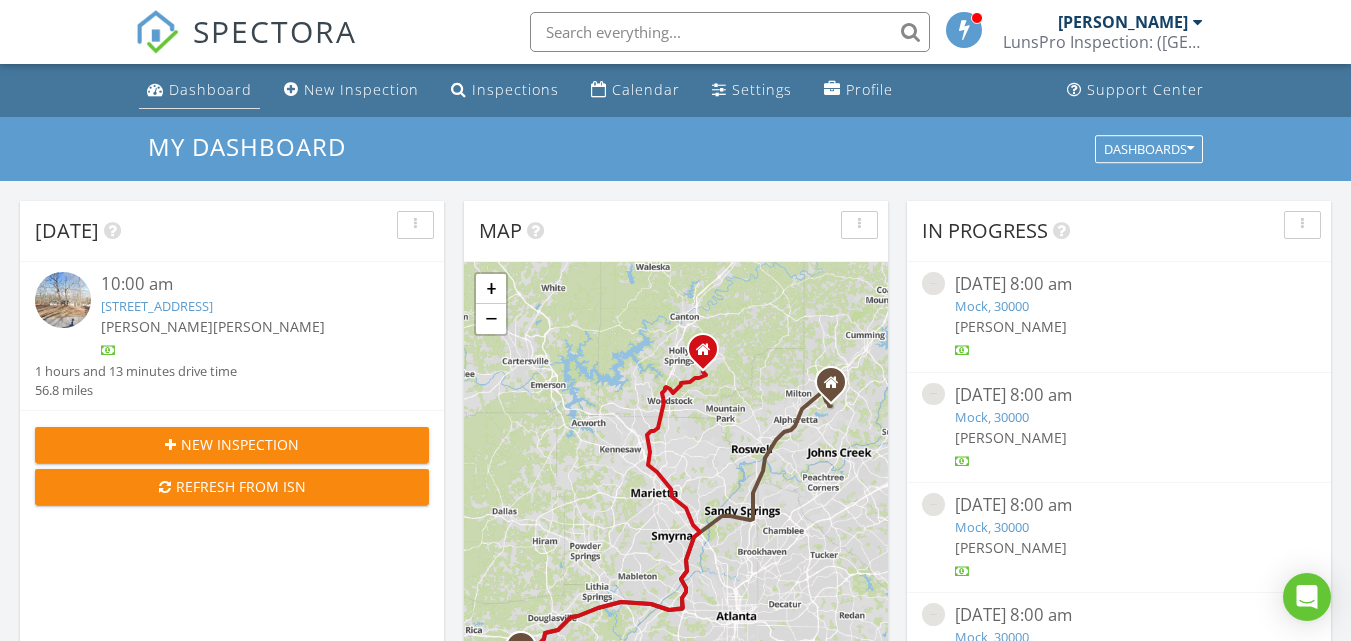 click on "Dashboard" at bounding box center (210, 89) 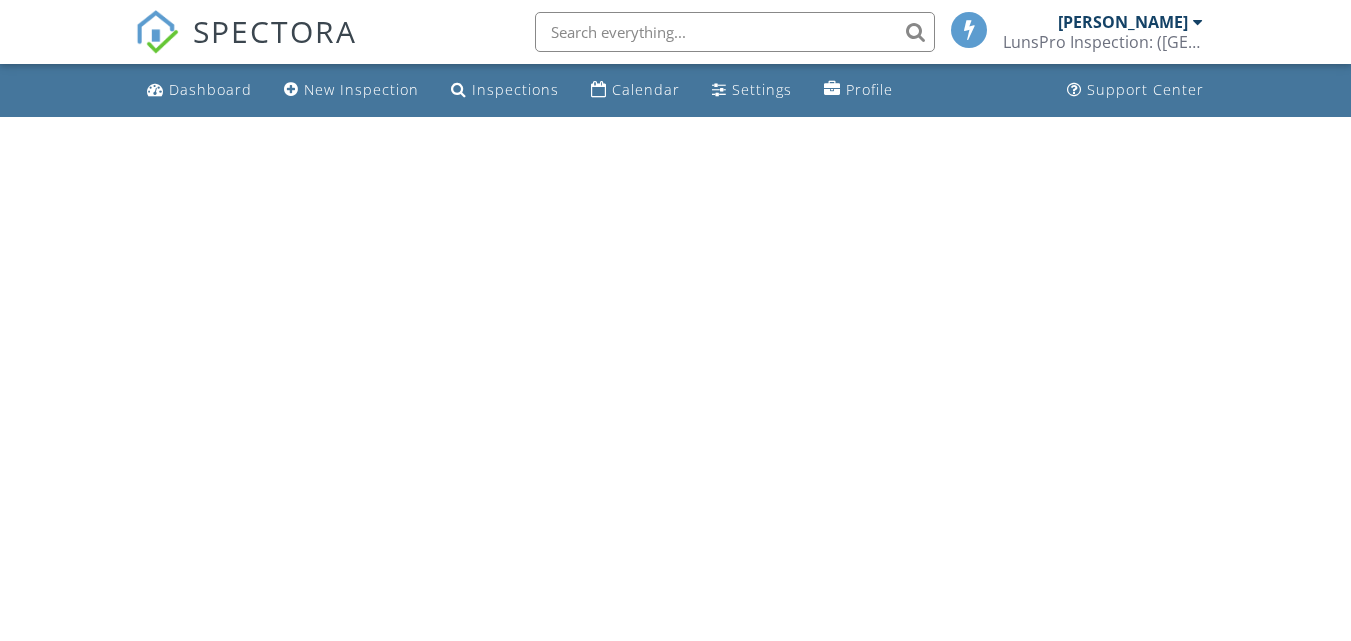 scroll, scrollTop: 0, scrollLeft: 0, axis: both 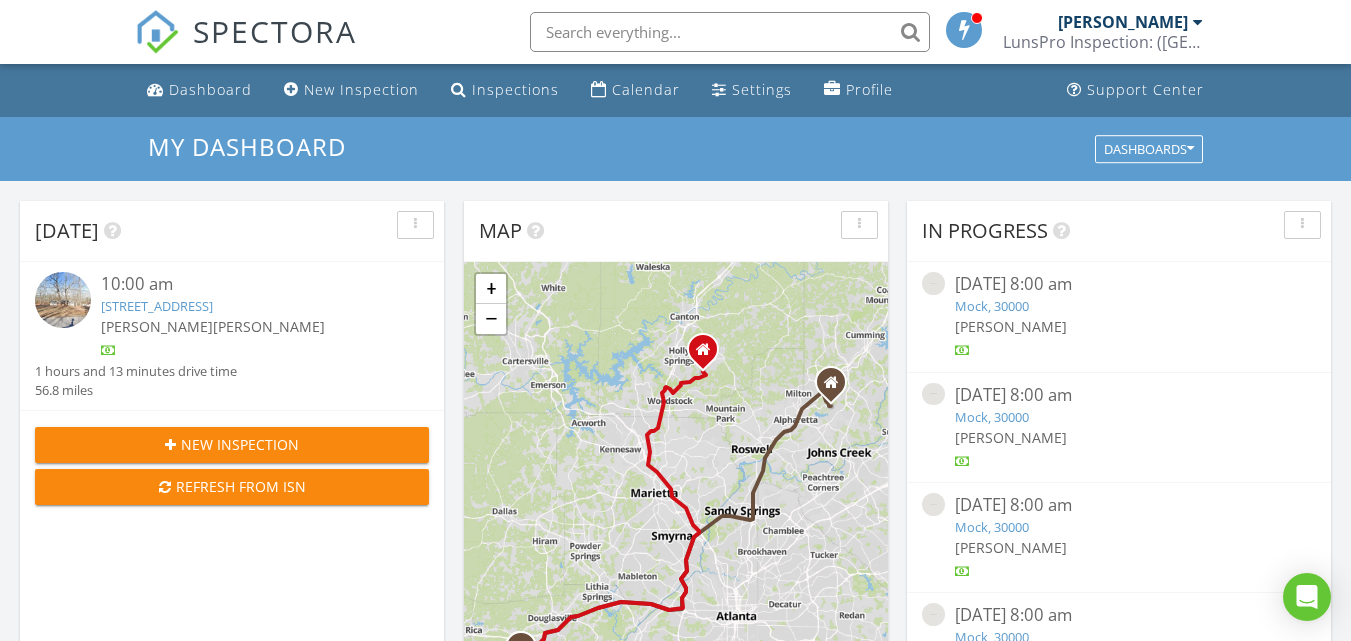 click on "[STREET_ADDRESS]" at bounding box center (157, 306) 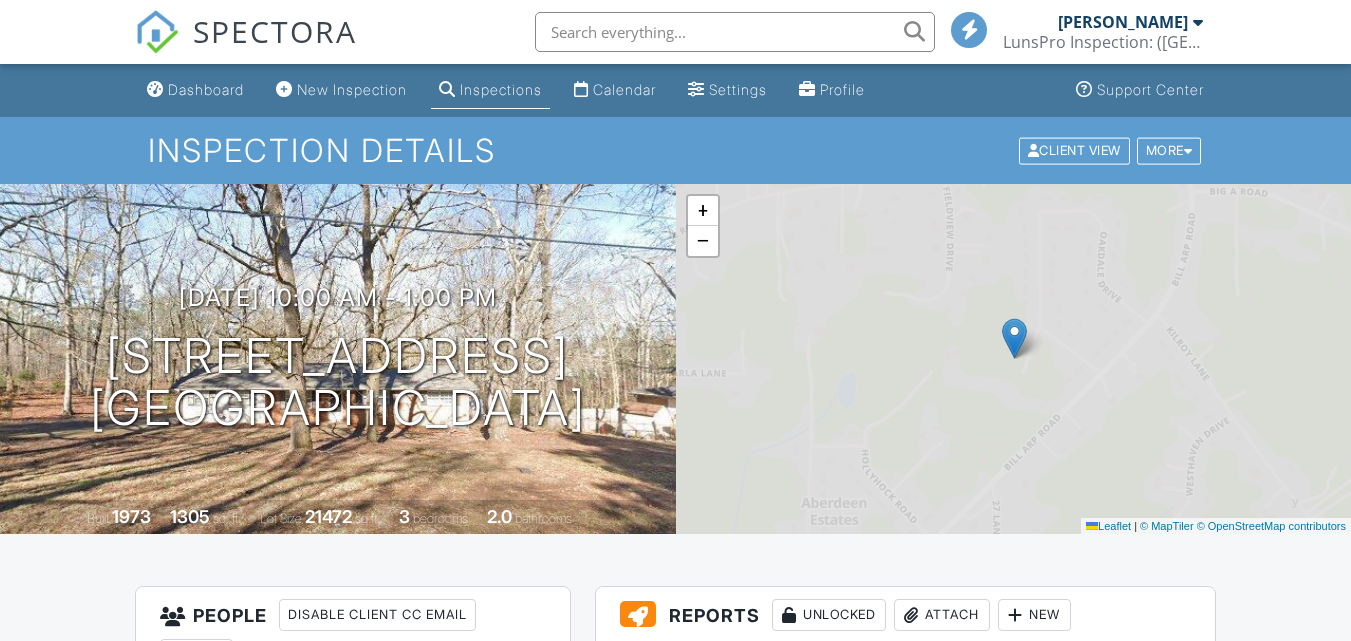 scroll, scrollTop: 0, scrollLeft: 0, axis: both 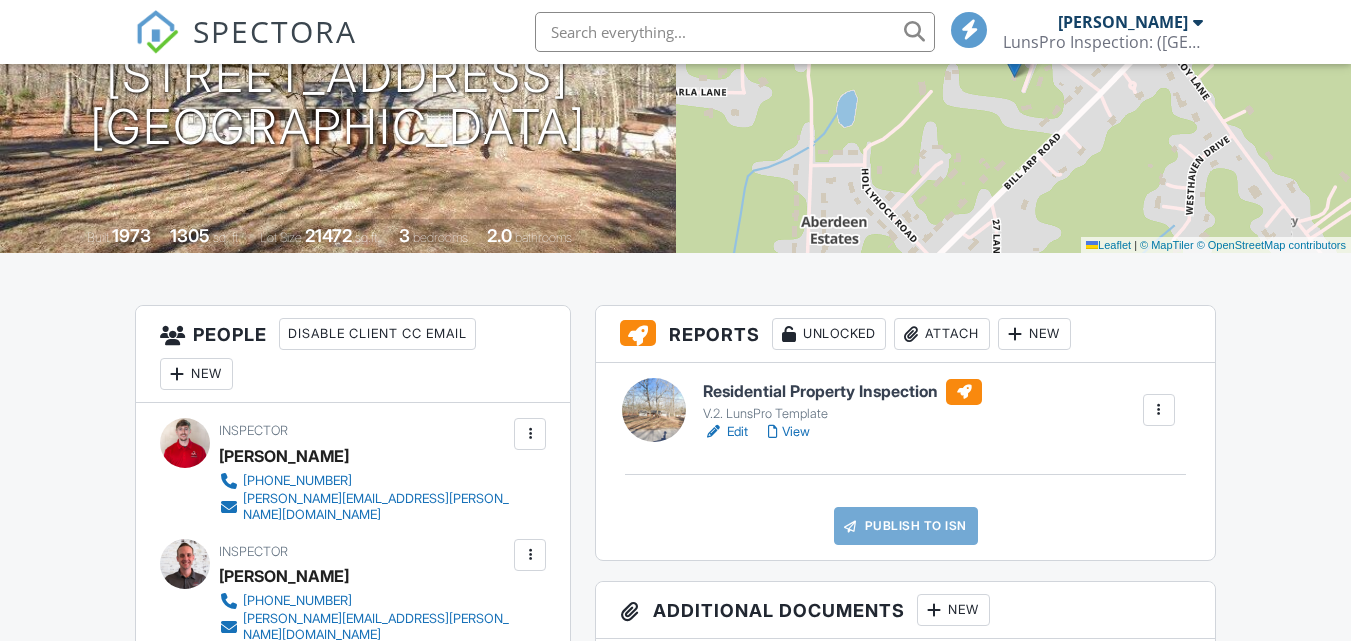 click on "Edit" at bounding box center (725, 432) 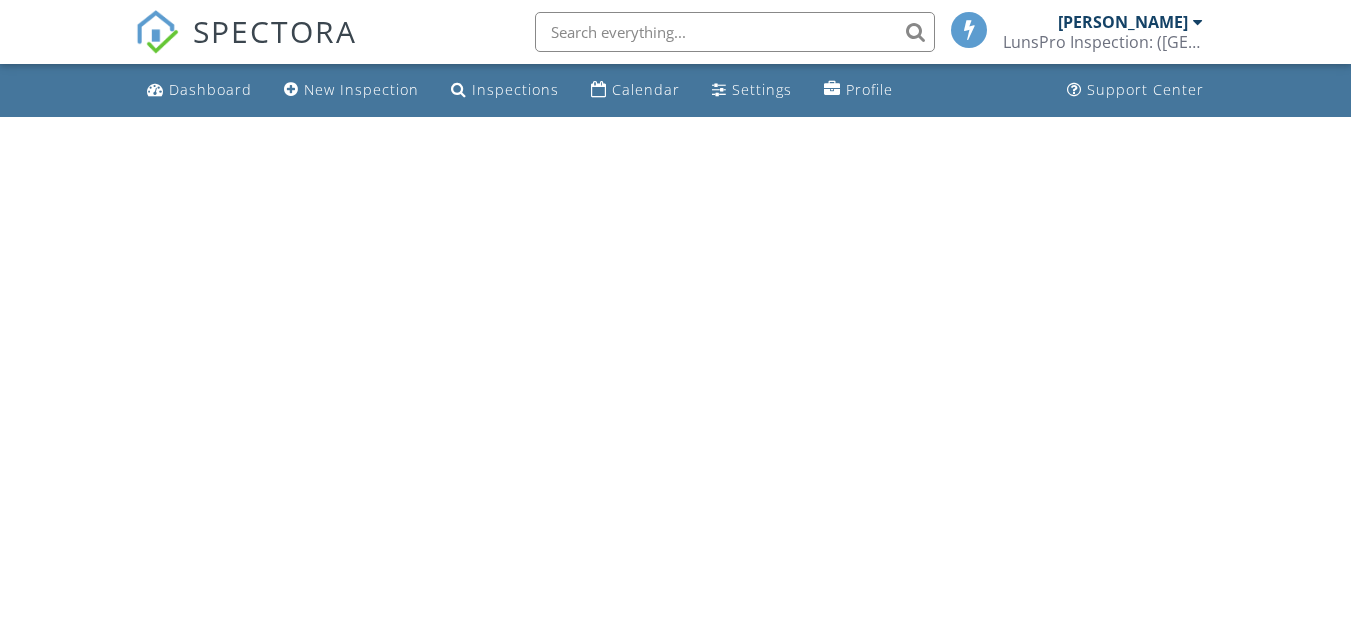scroll, scrollTop: 0, scrollLeft: 0, axis: both 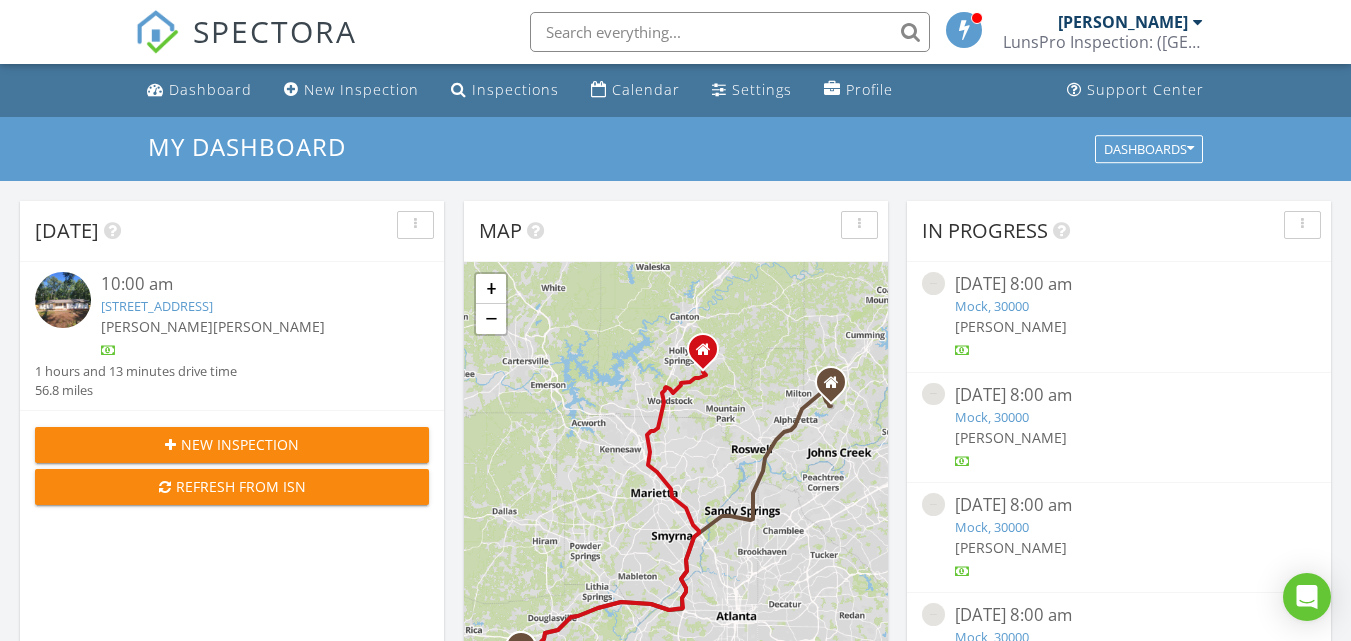 click on "10:00 am" at bounding box center (249, 284) 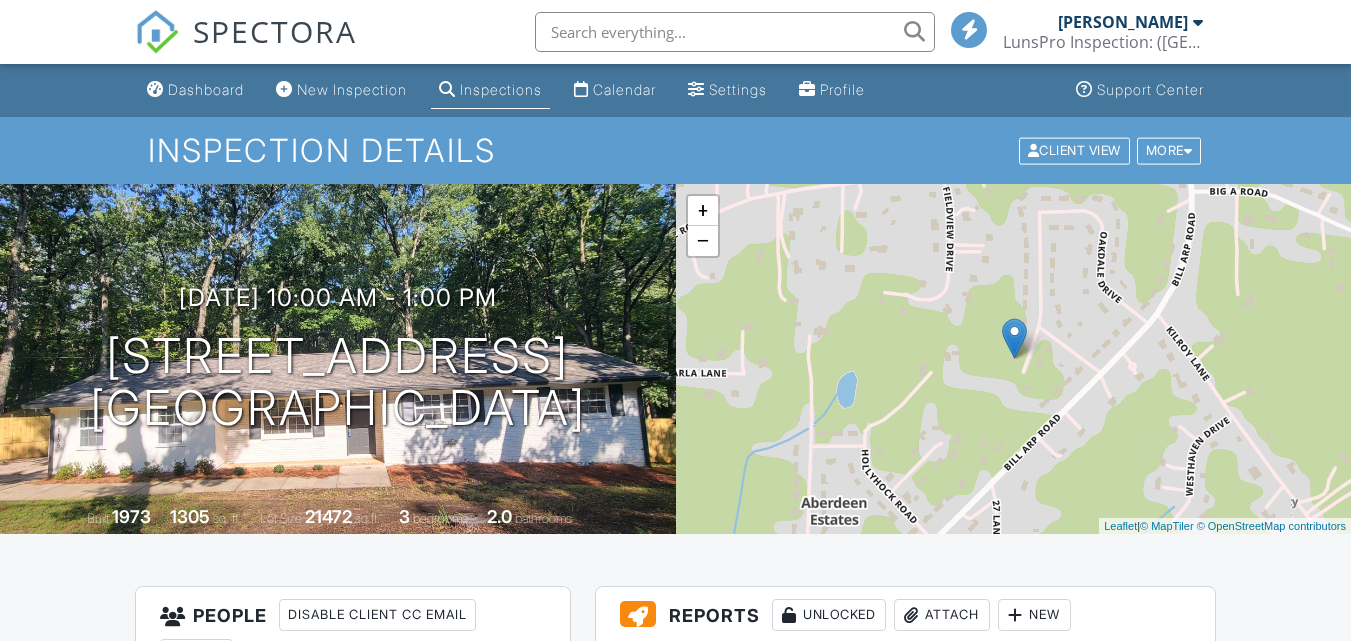scroll, scrollTop: 0, scrollLeft: 0, axis: both 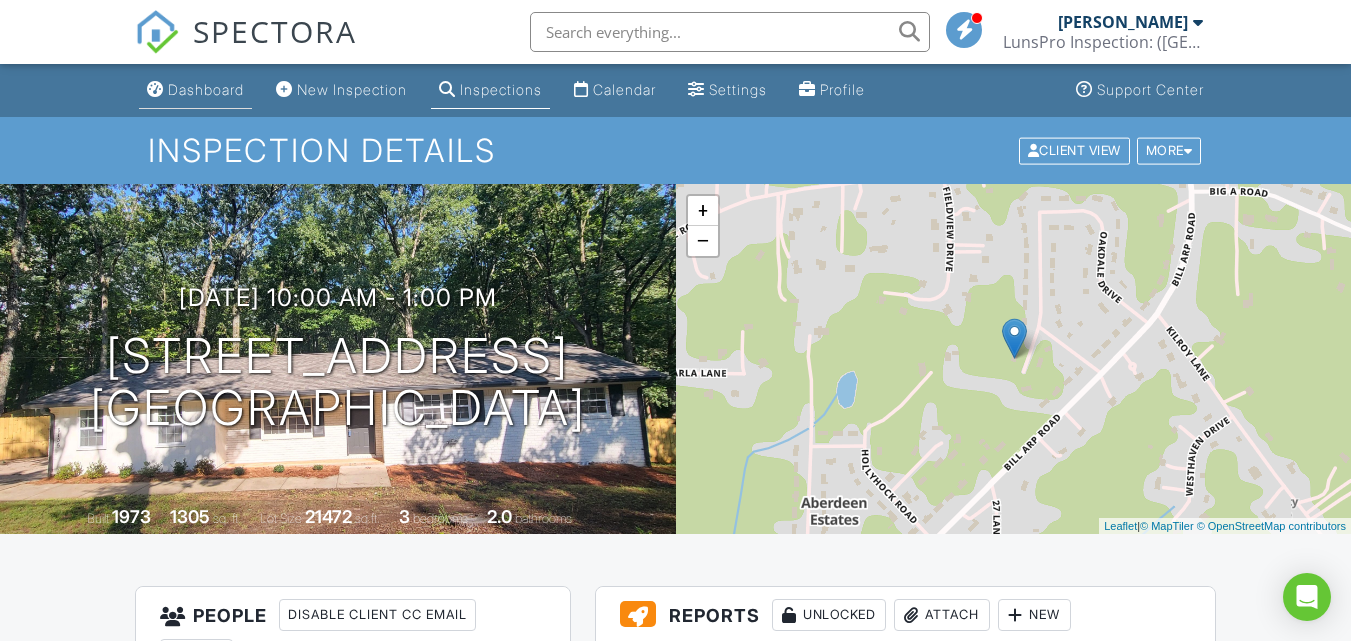 click on "Dashboard" at bounding box center (206, 89) 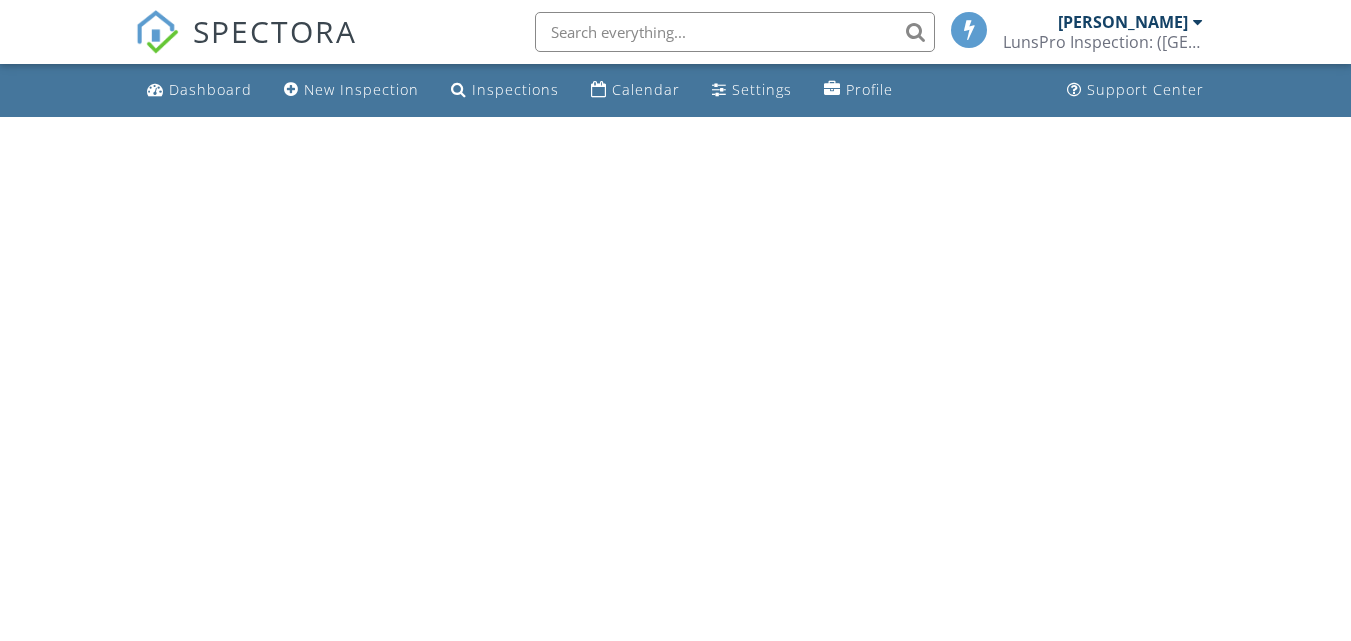 scroll, scrollTop: 0, scrollLeft: 0, axis: both 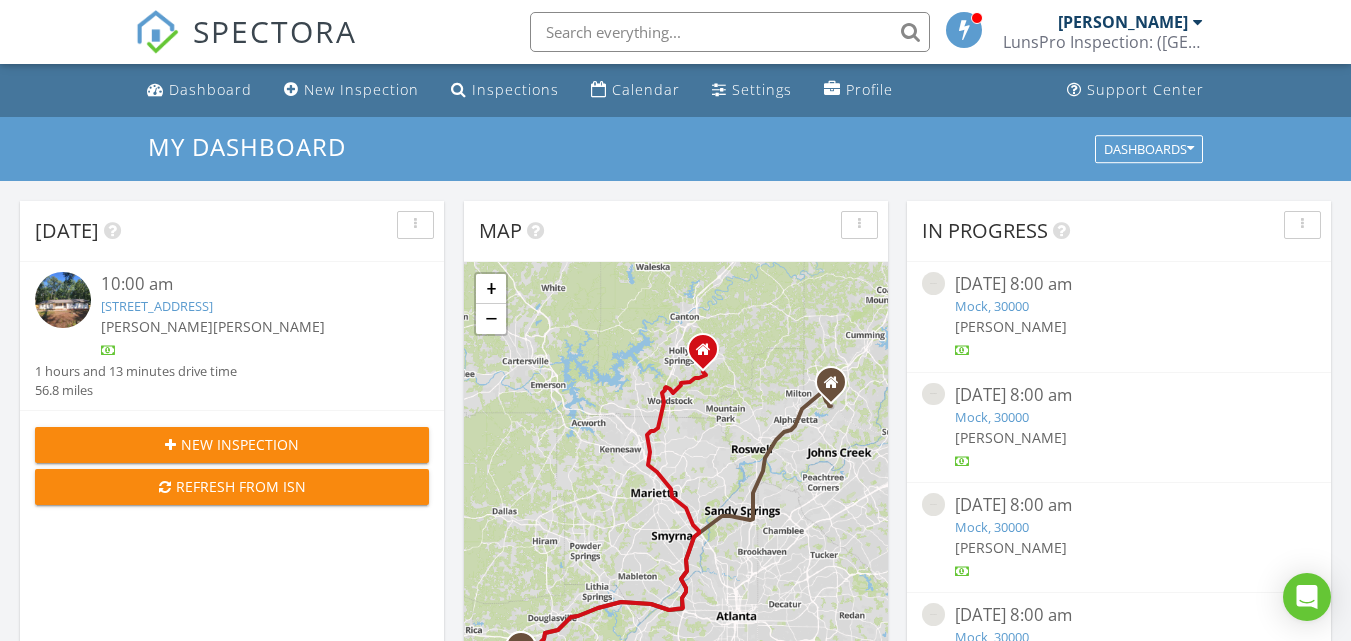 click on "[STREET_ADDRESS]" at bounding box center (157, 306) 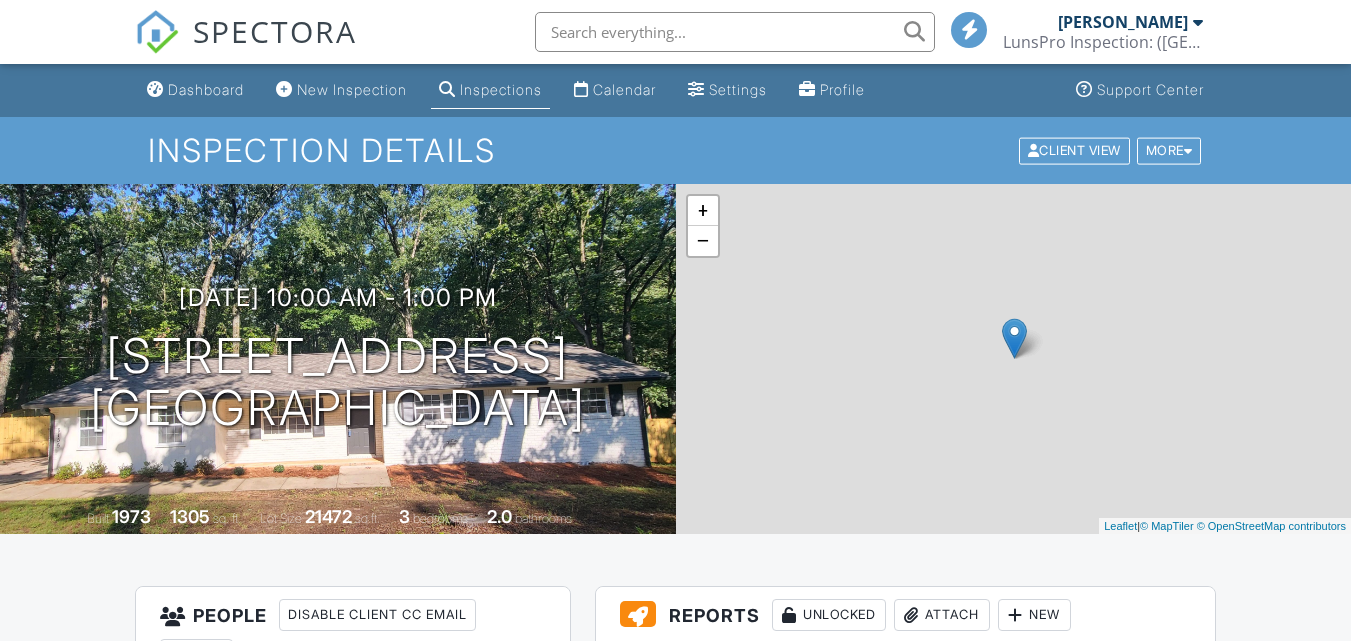 scroll, scrollTop: 0, scrollLeft: 0, axis: both 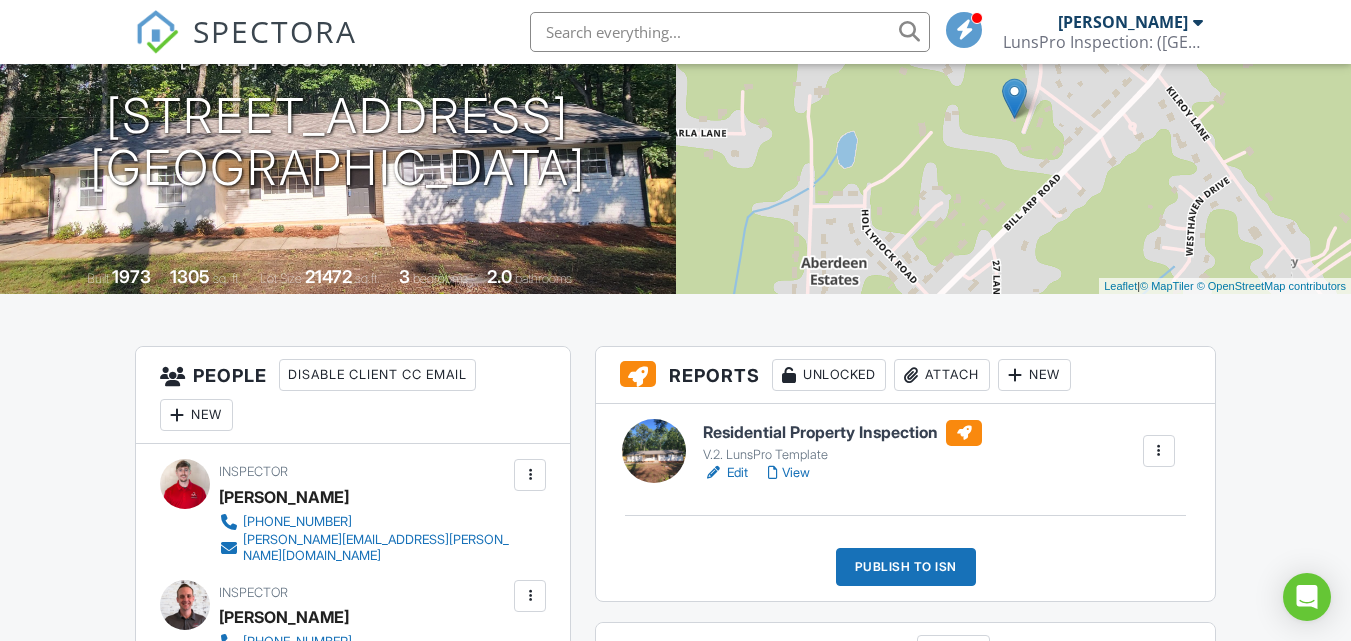 click on "View" at bounding box center (789, 473) 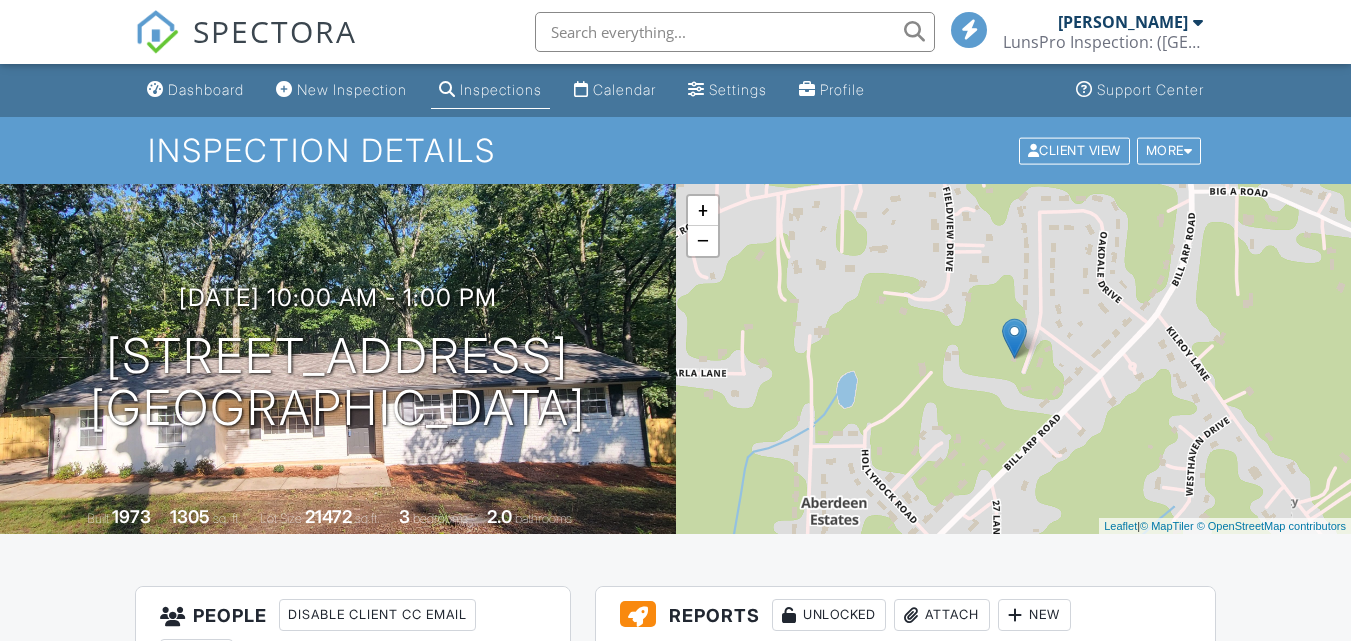 scroll, scrollTop: 0, scrollLeft: 0, axis: both 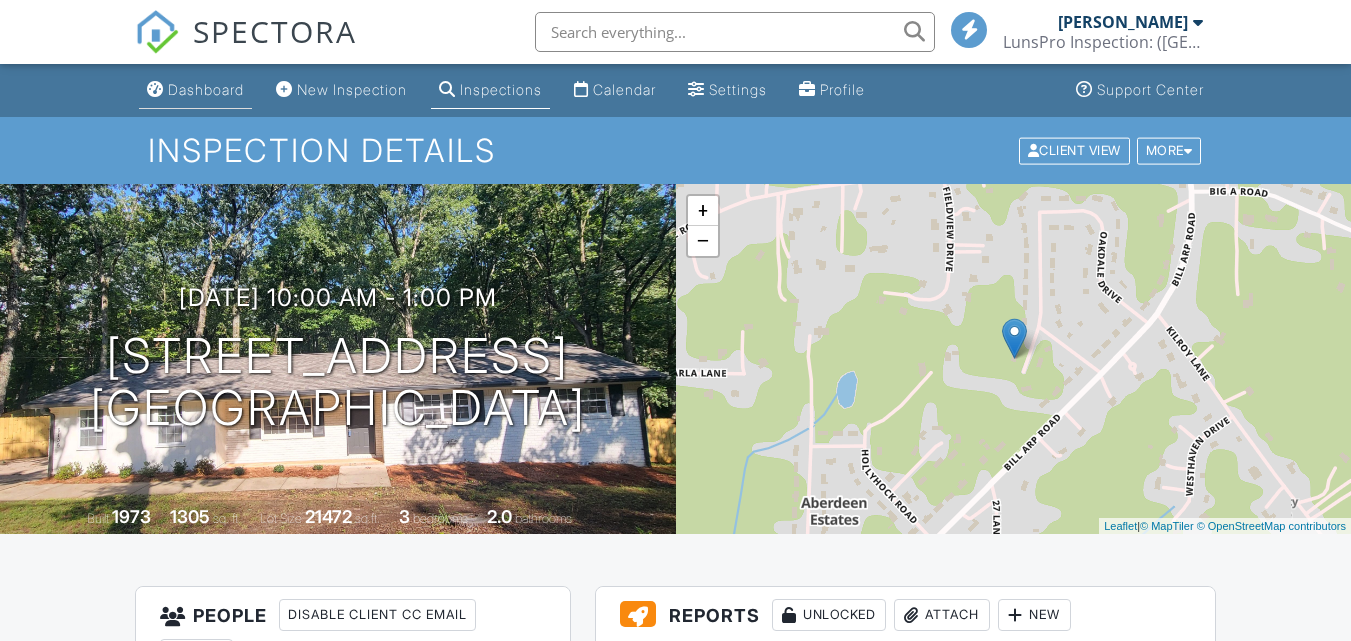 click on "Dashboard" at bounding box center [206, 89] 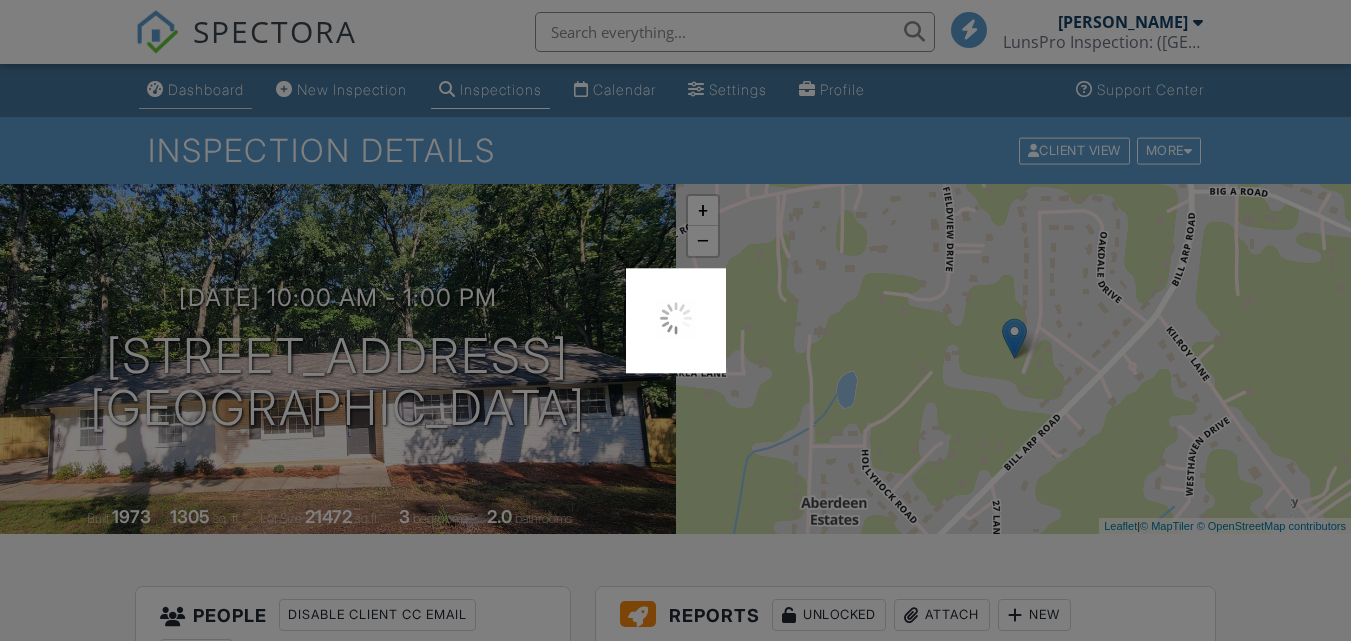 scroll, scrollTop: 0, scrollLeft: 0, axis: both 